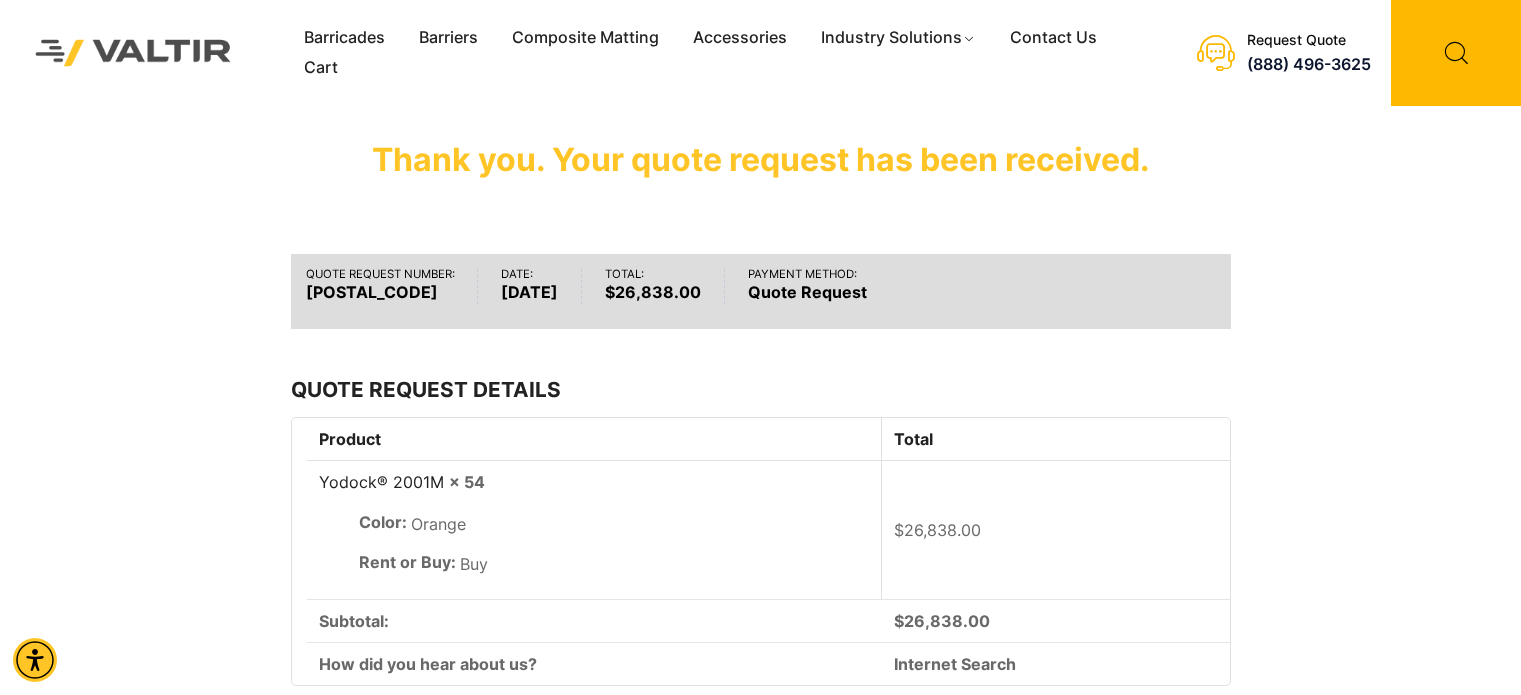 scroll, scrollTop: 100, scrollLeft: 0, axis: vertical 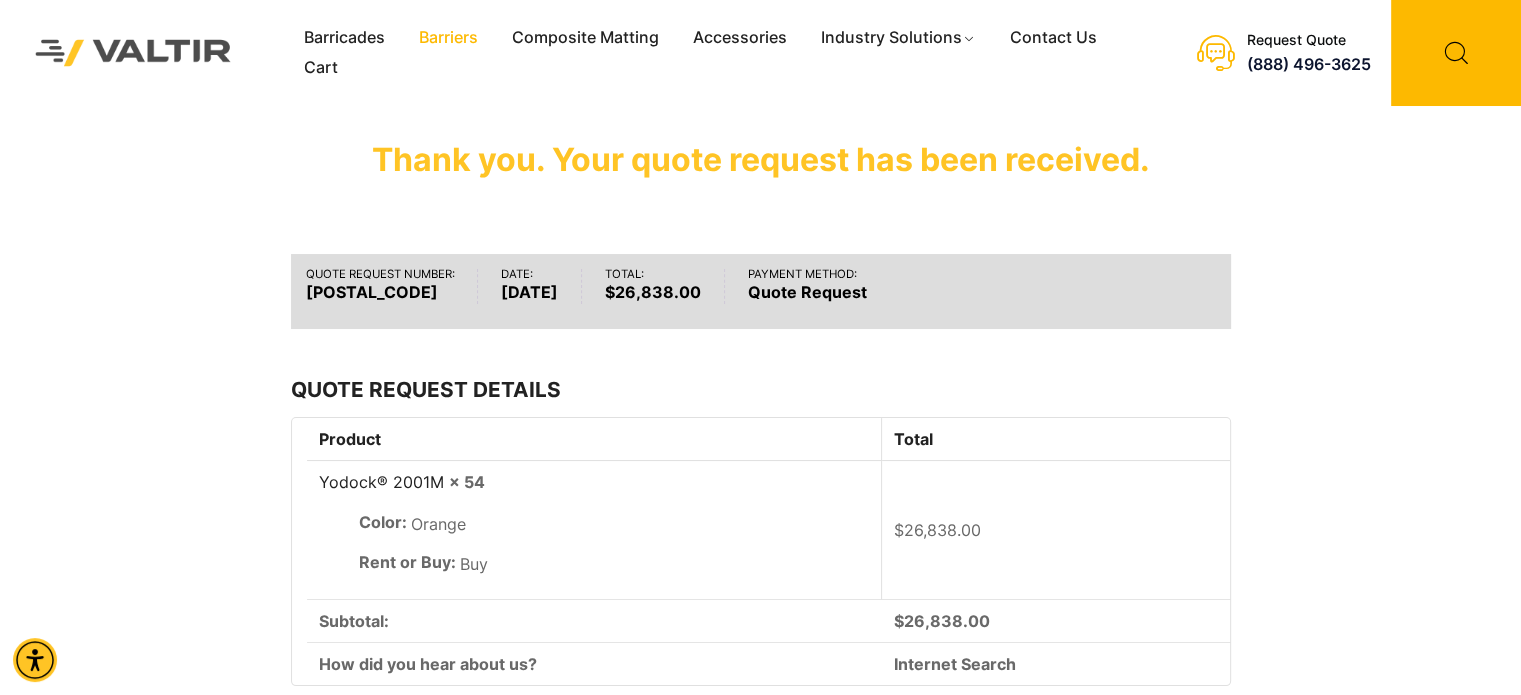 click on "Barriers" at bounding box center [448, 38] 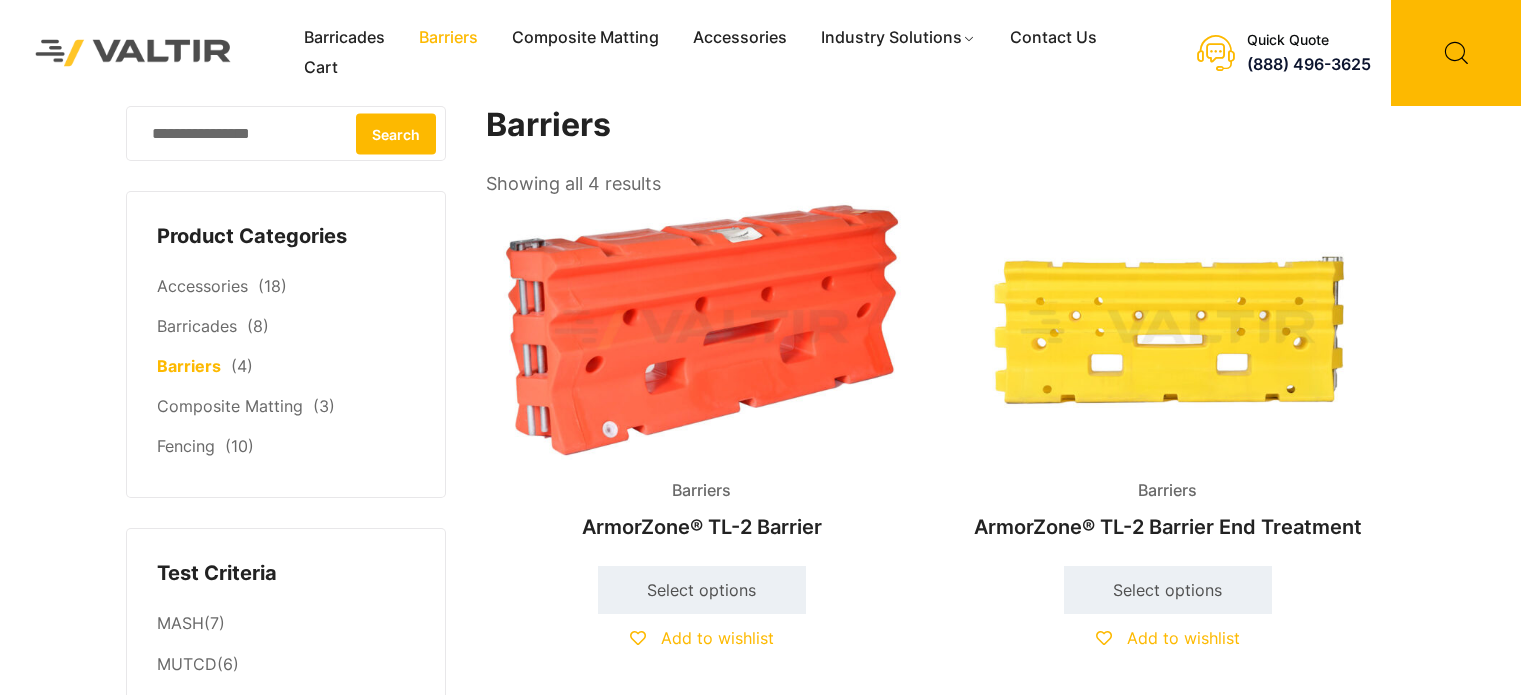 click on "Barricades" at bounding box center [344, 38] 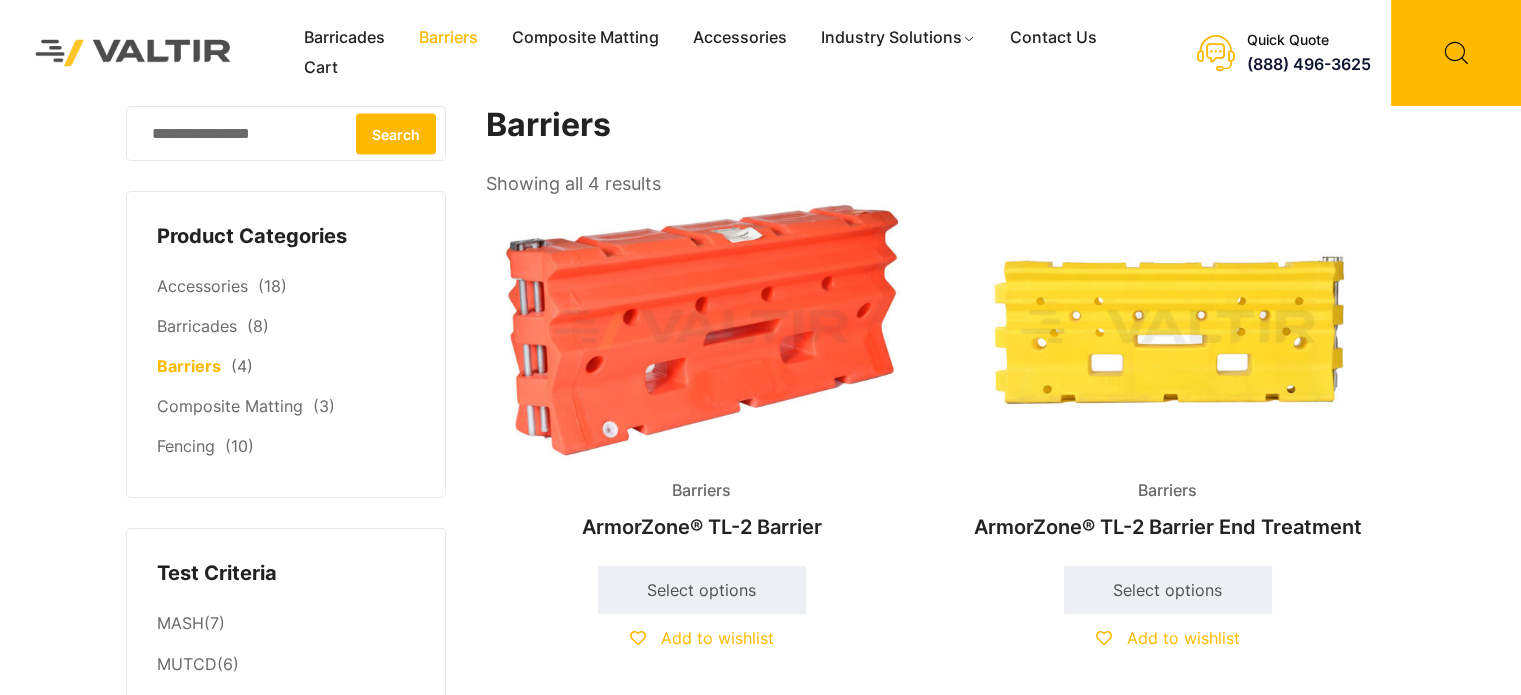 scroll, scrollTop: 0, scrollLeft: 0, axis: both 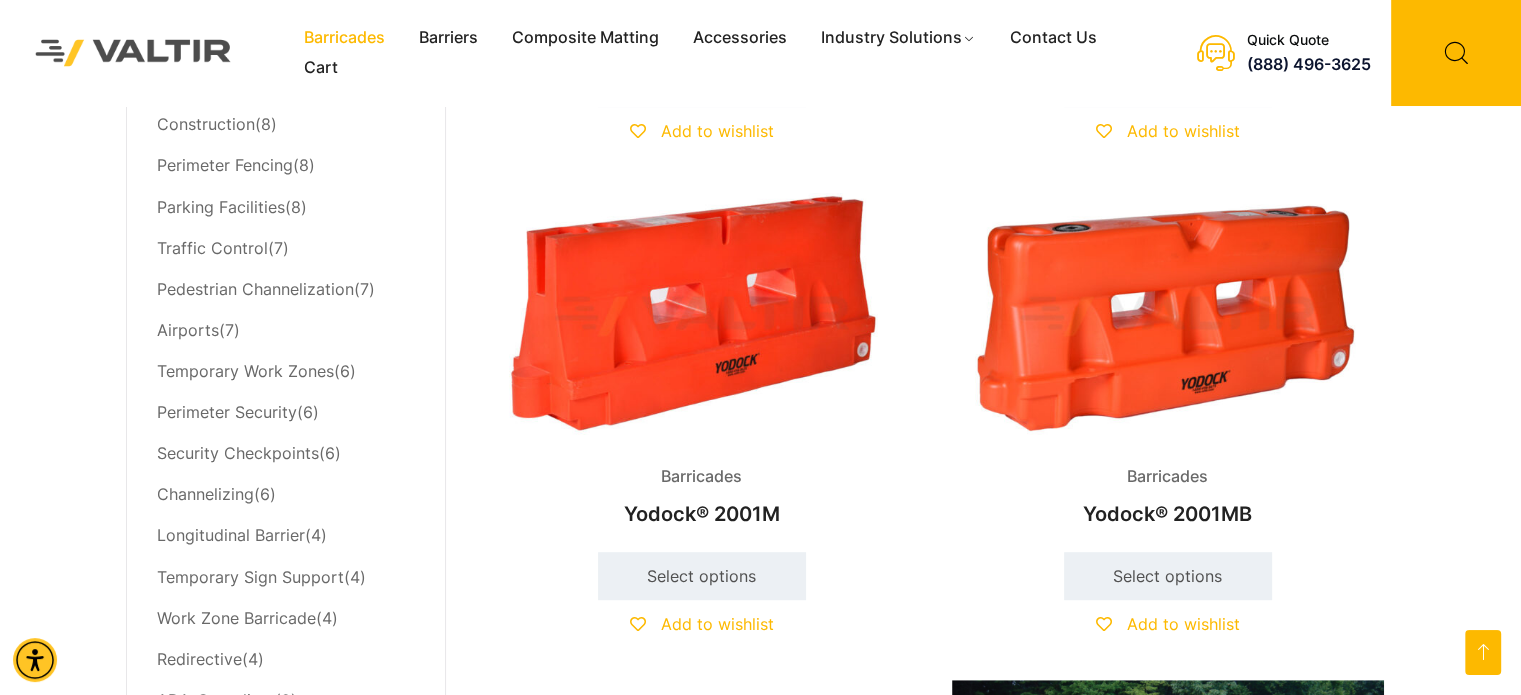 click at bounding box center [1168, 316] 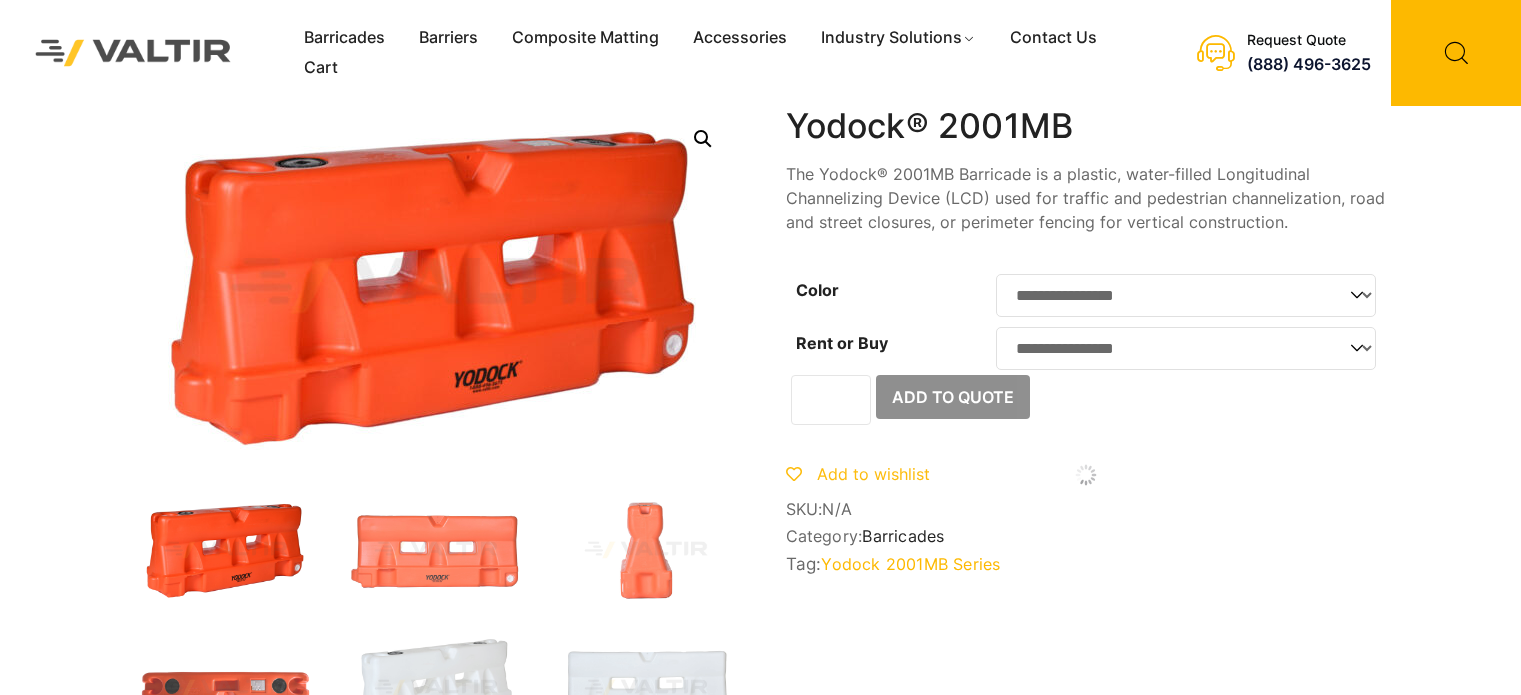 scroll, scrollTop: 0, scrollLeft: 0, axis: both 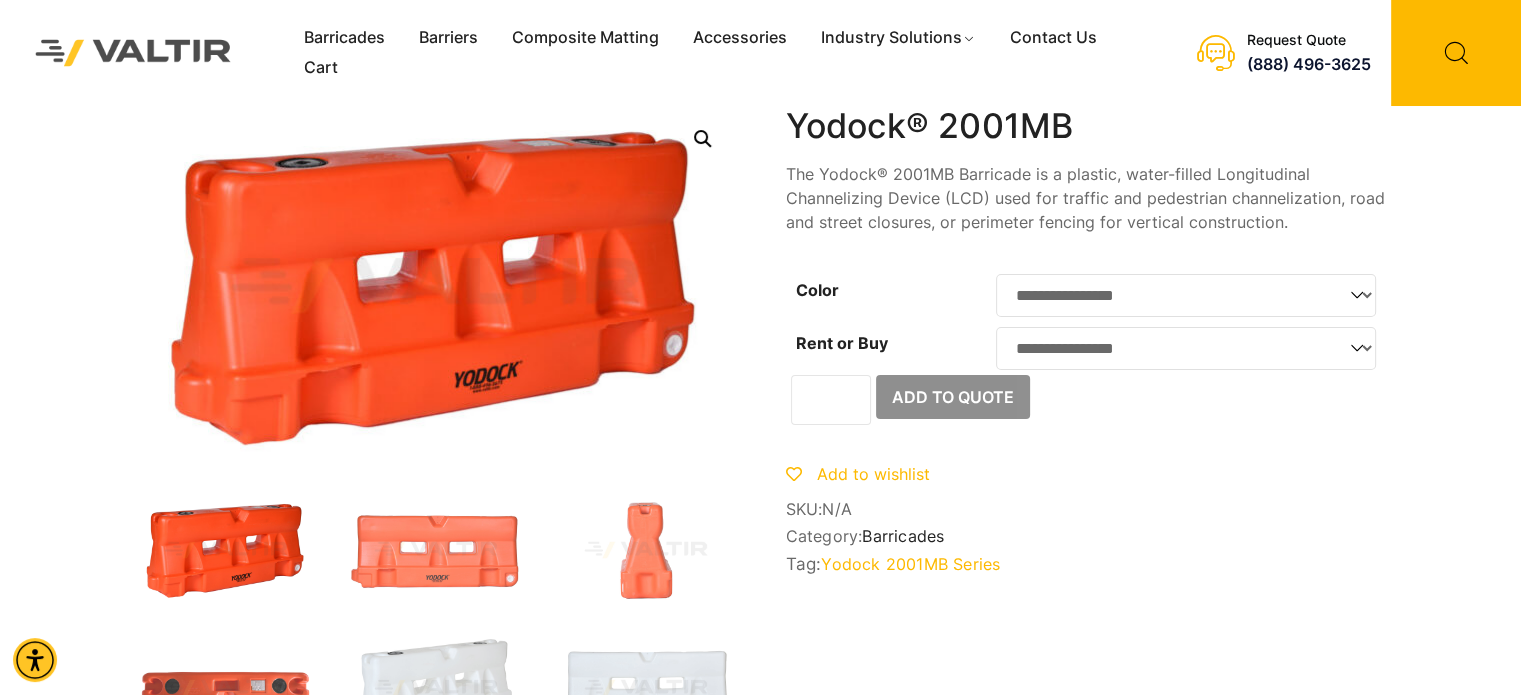 click on "**********" 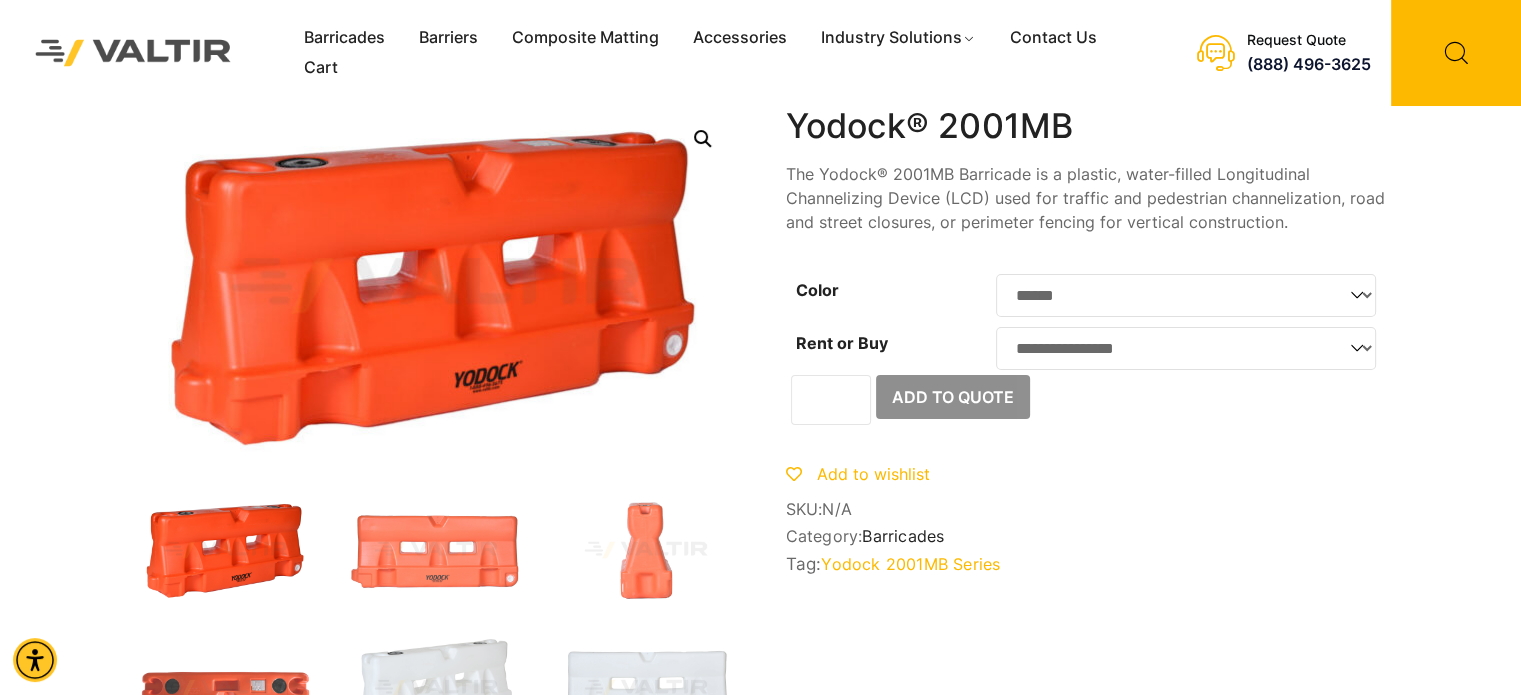 click on "**********" 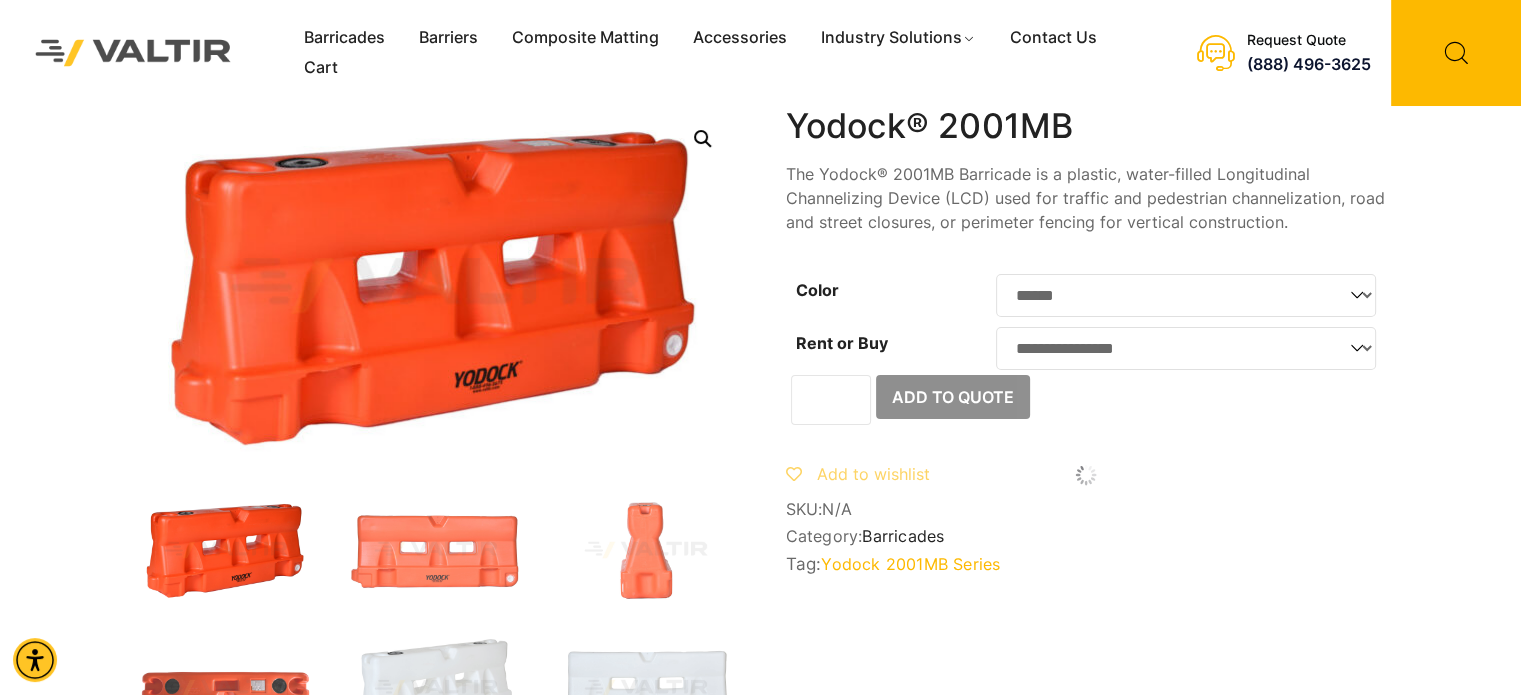 click on "**********" 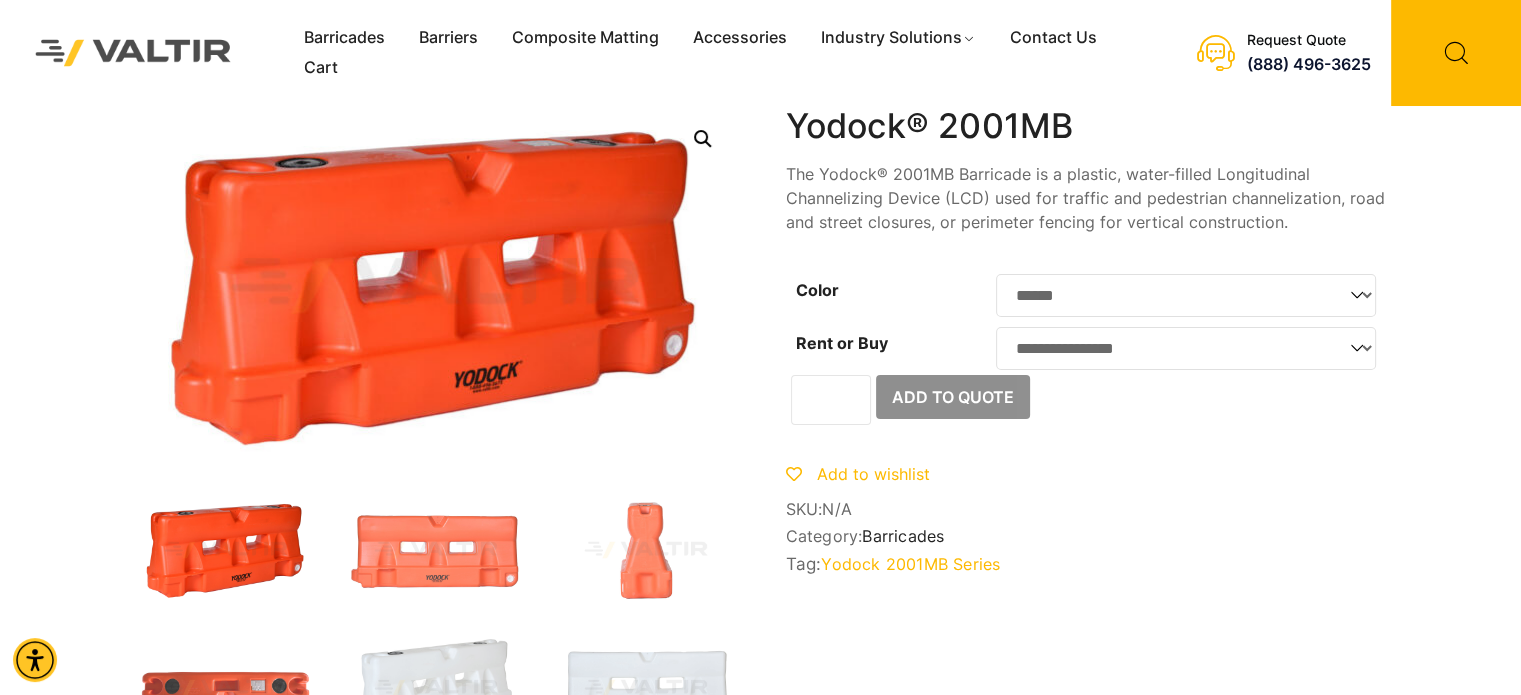 select on "***" 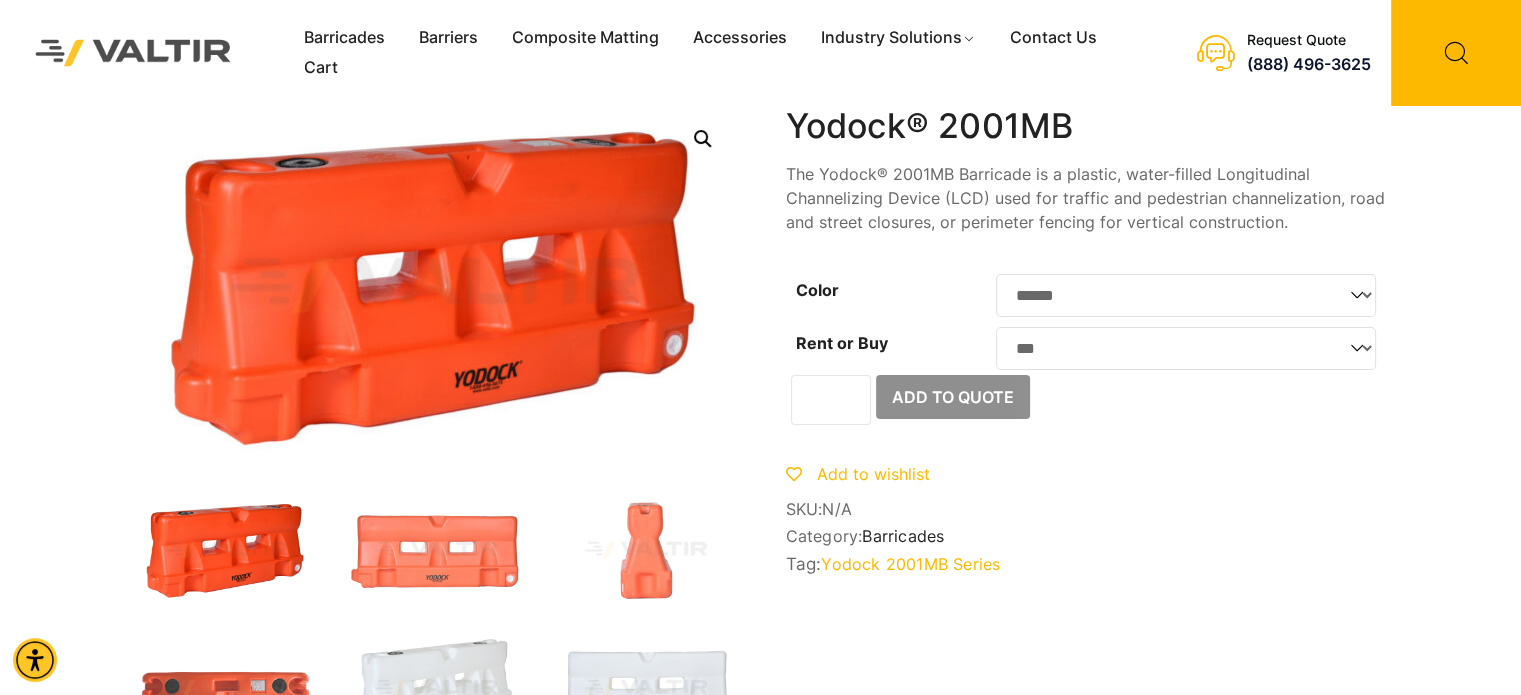 click on "**********" 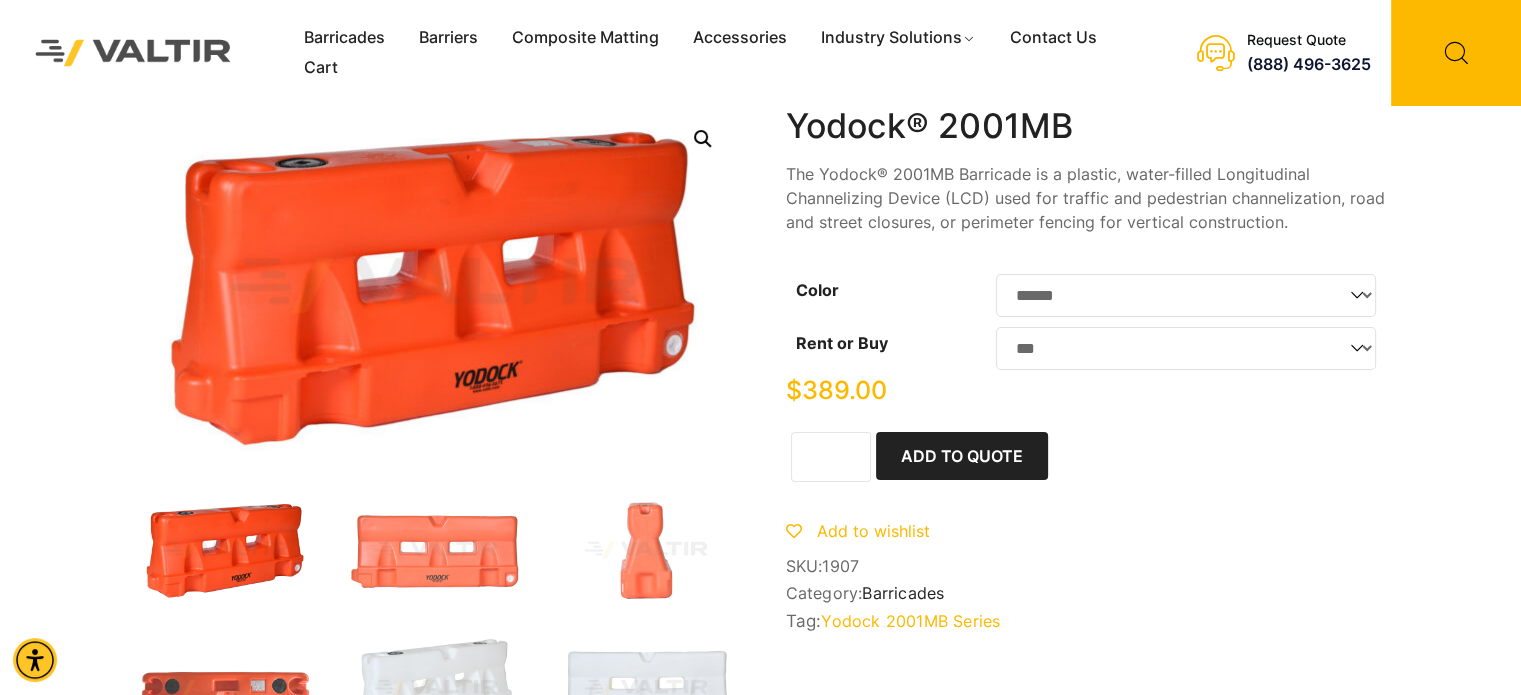 click on "*" 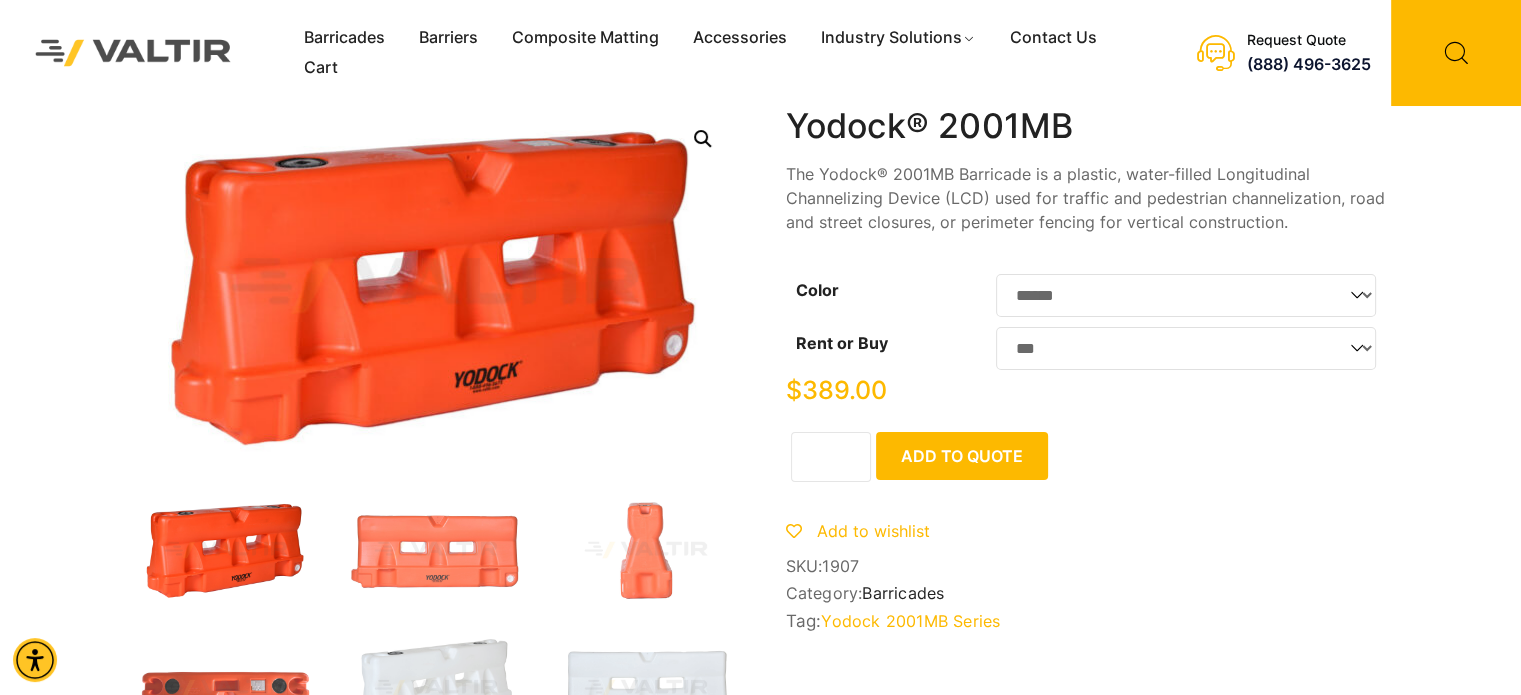 type on "***" 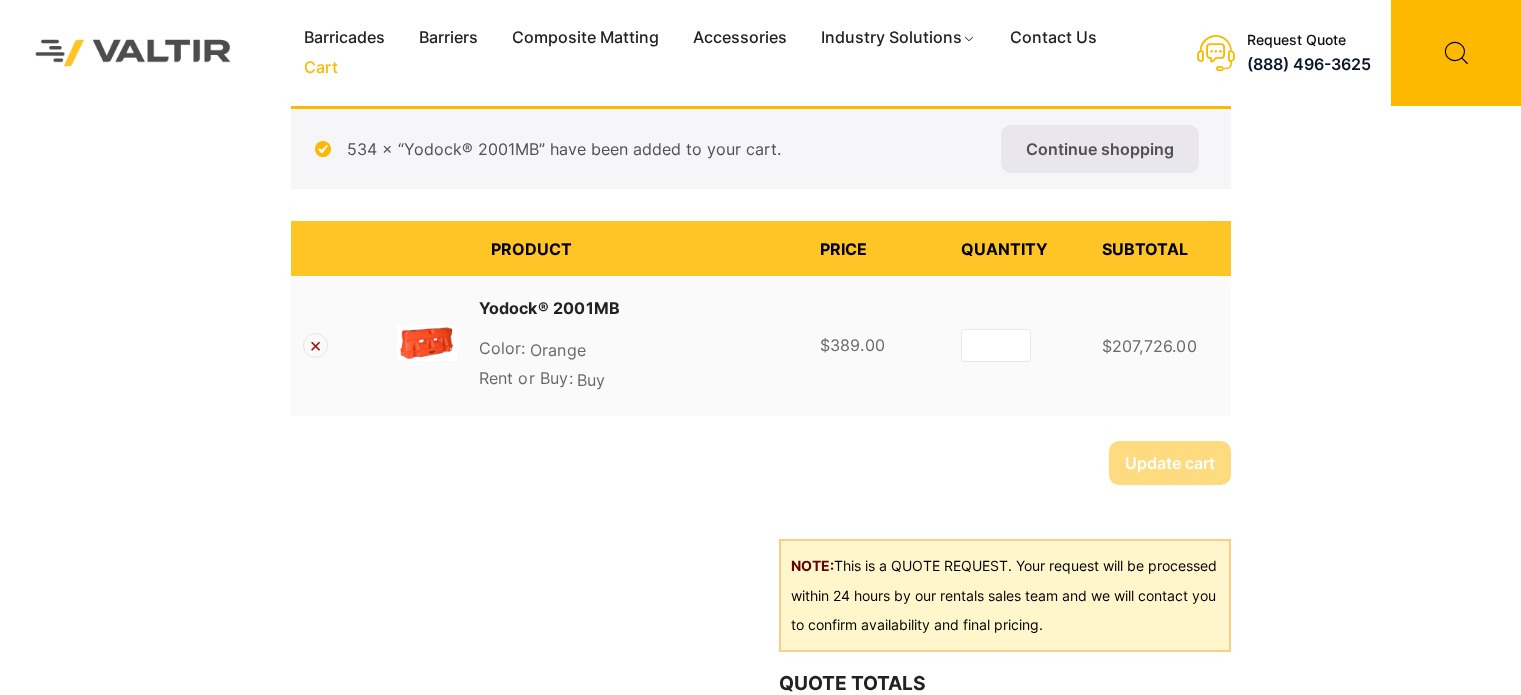 scroll, scrollTop: 0, scrollLeft: 0, axis: both 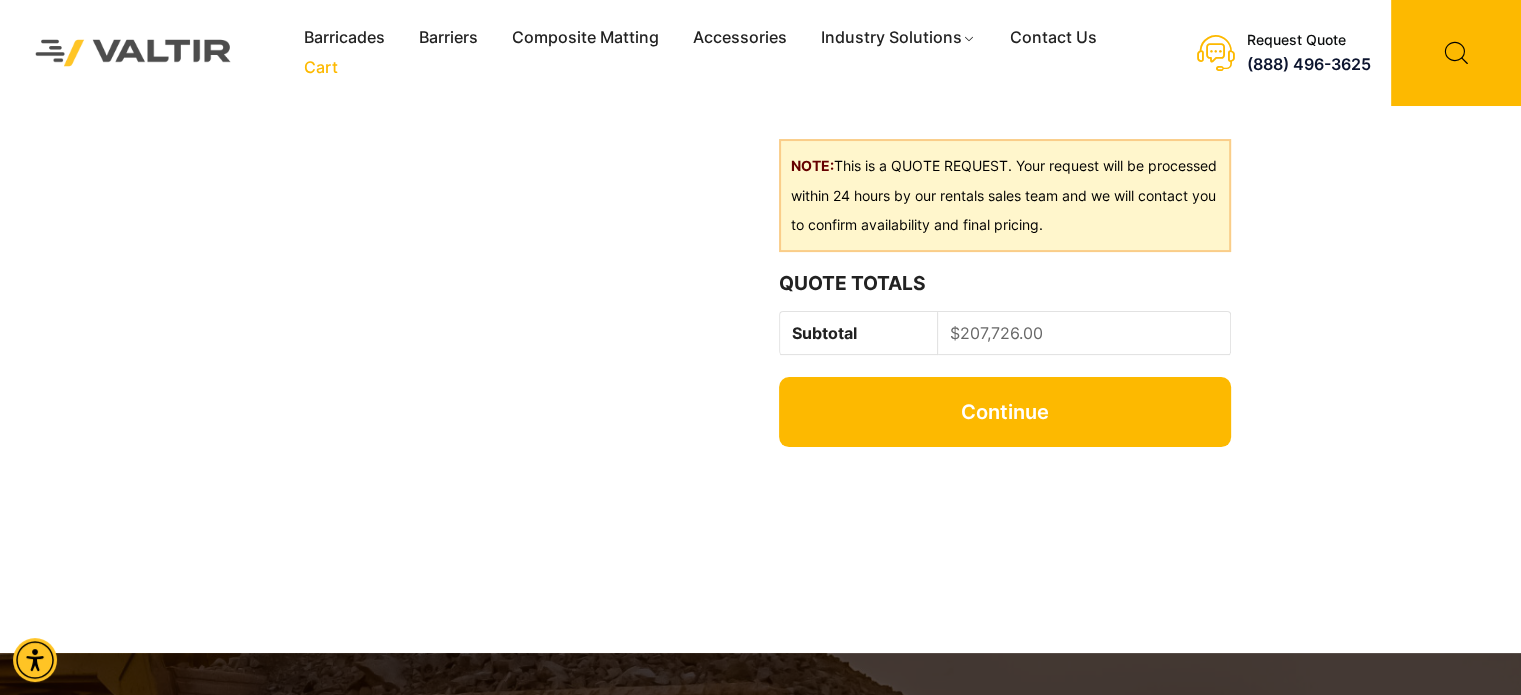 click on "Continue" at bounding box center (1004, 412) 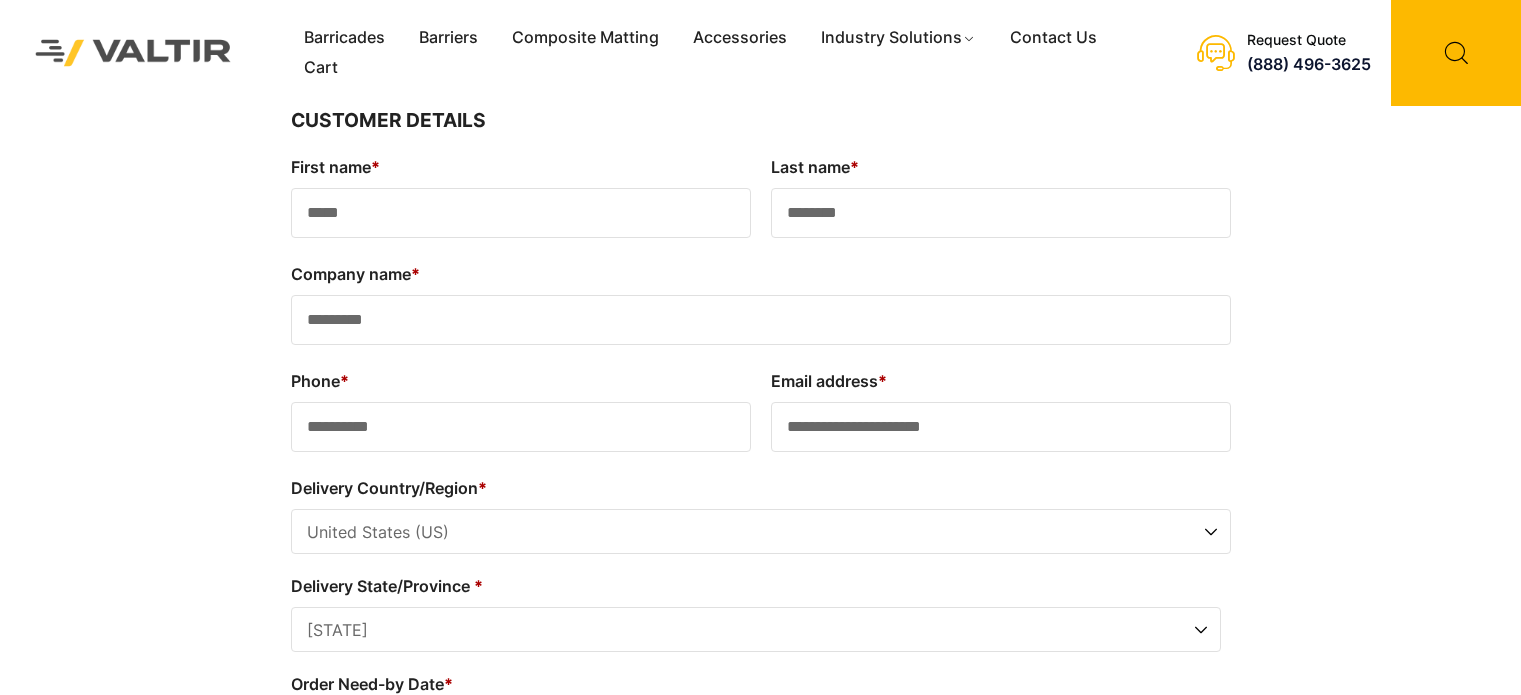 select on "**" 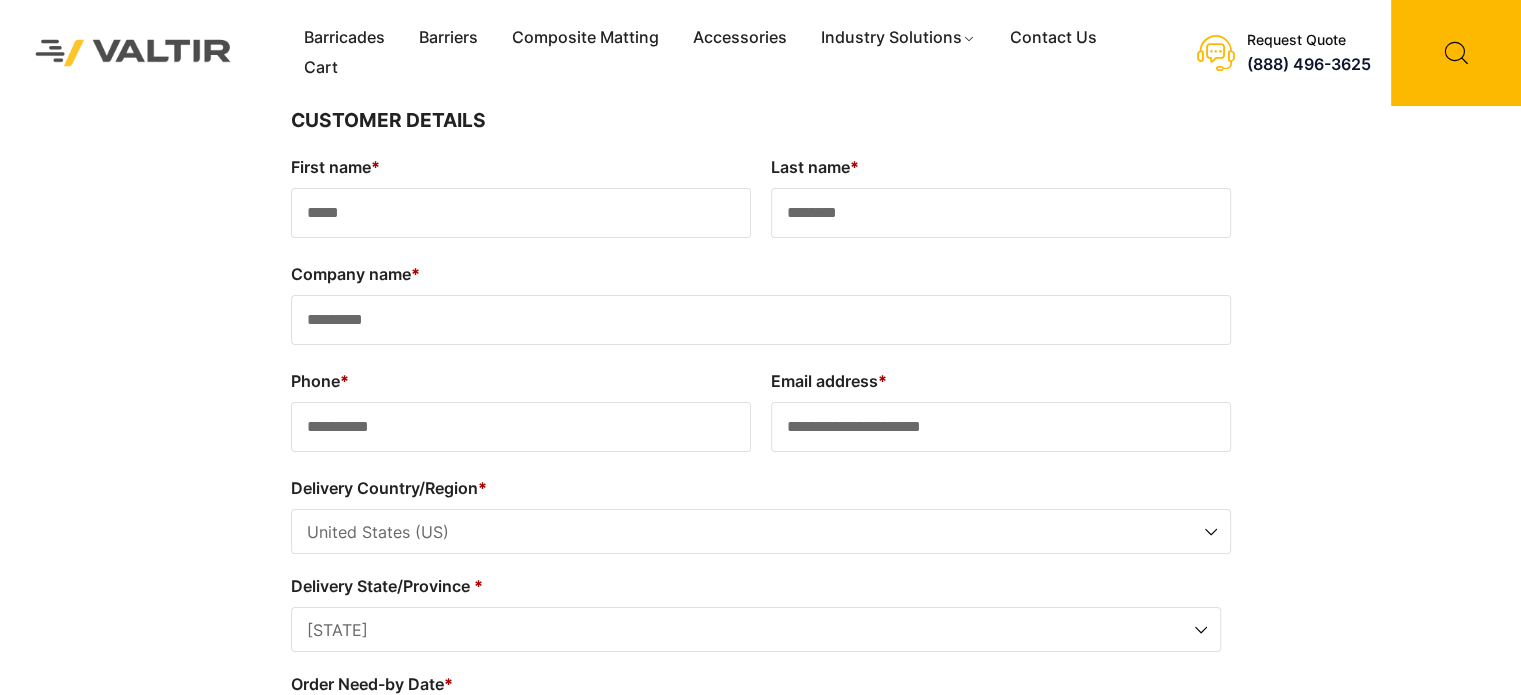 scroll, scrollTop: 0, scrollLeft: 0, axis: both 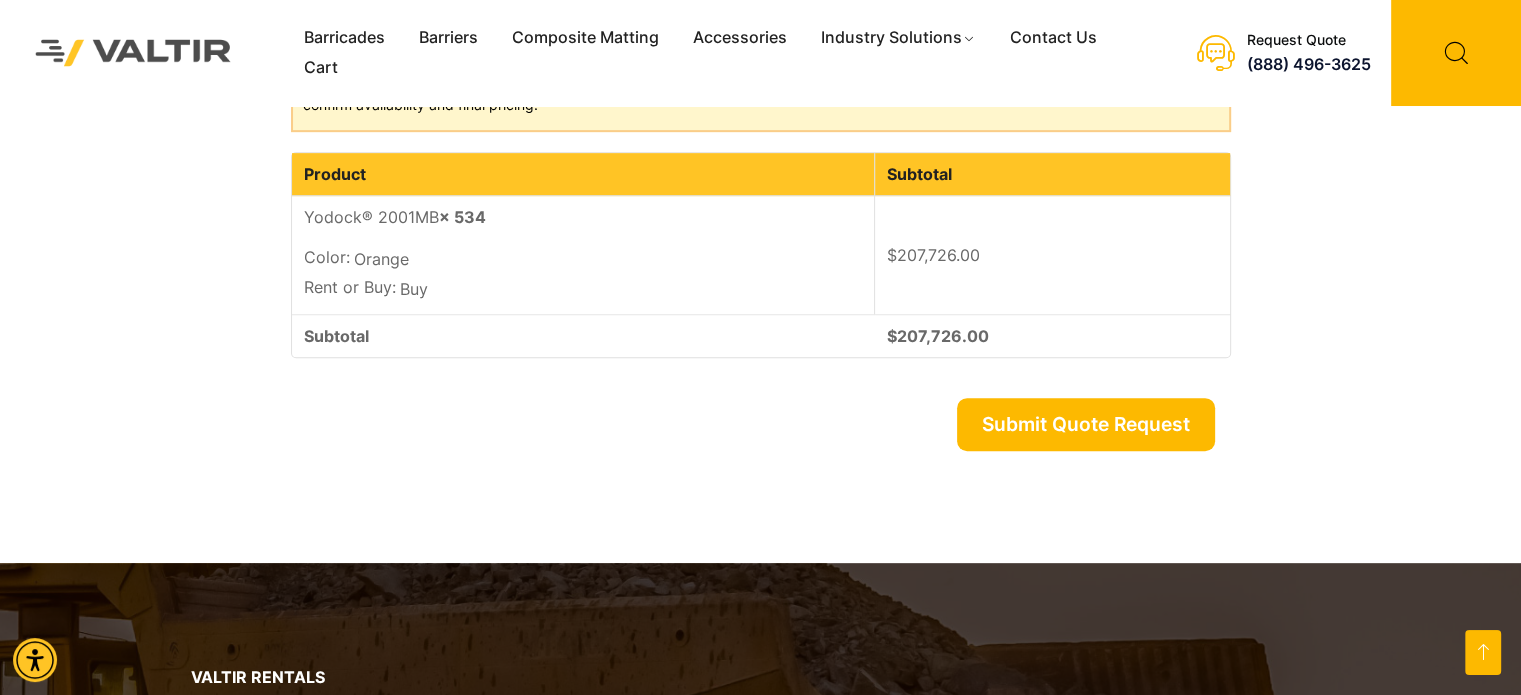 click on "Submit Quote Request" at bounding box center (1086, 424) 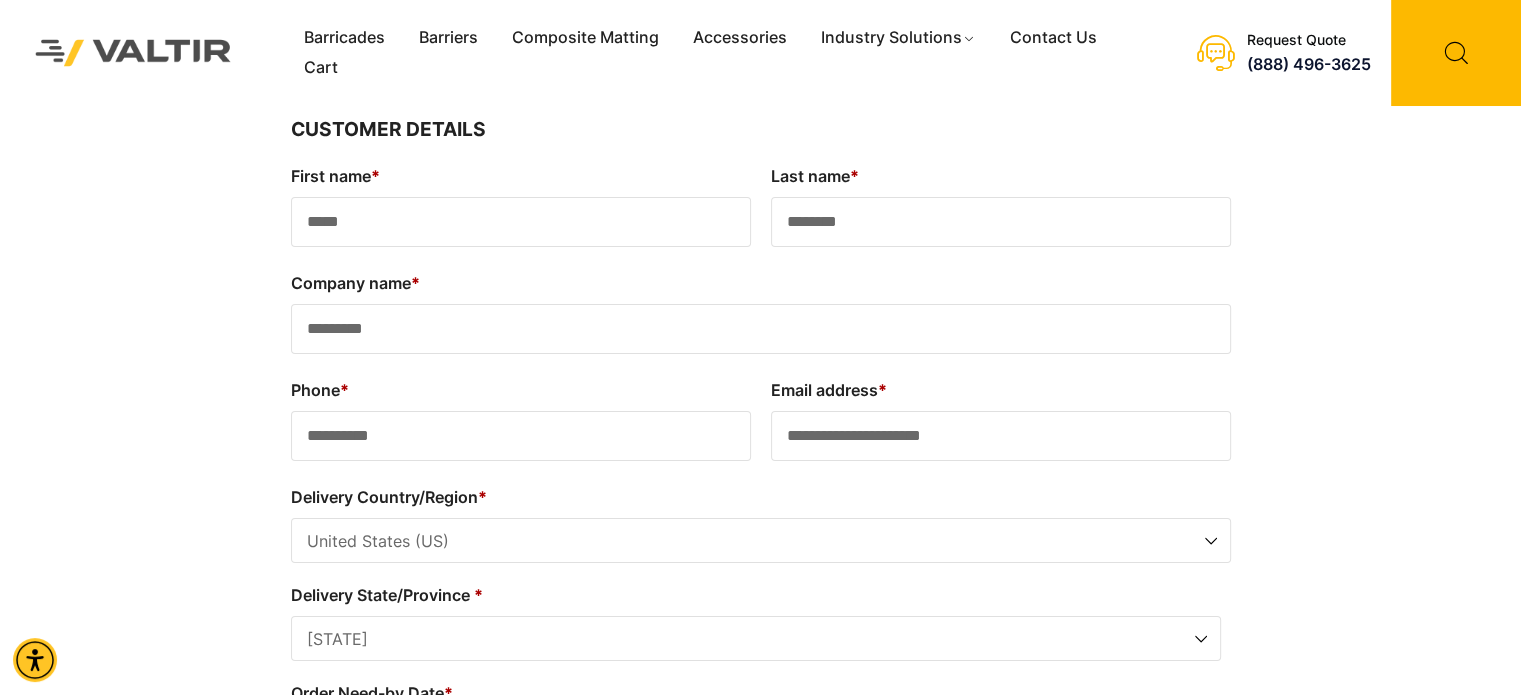 scroll, scrollTop: 406, scrollLeft: 0, axis: vertical 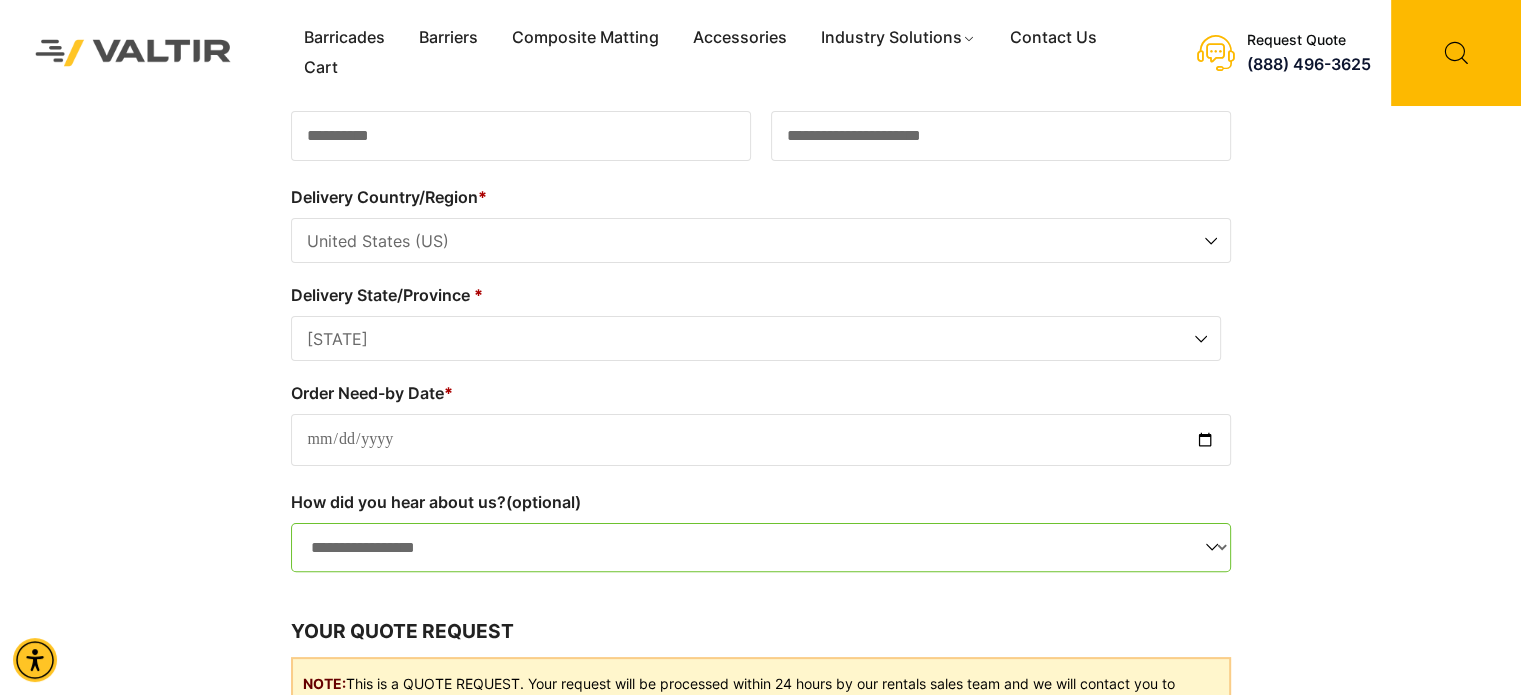 click on "Order Need-by Date  *" at bounding box center [761, 440] 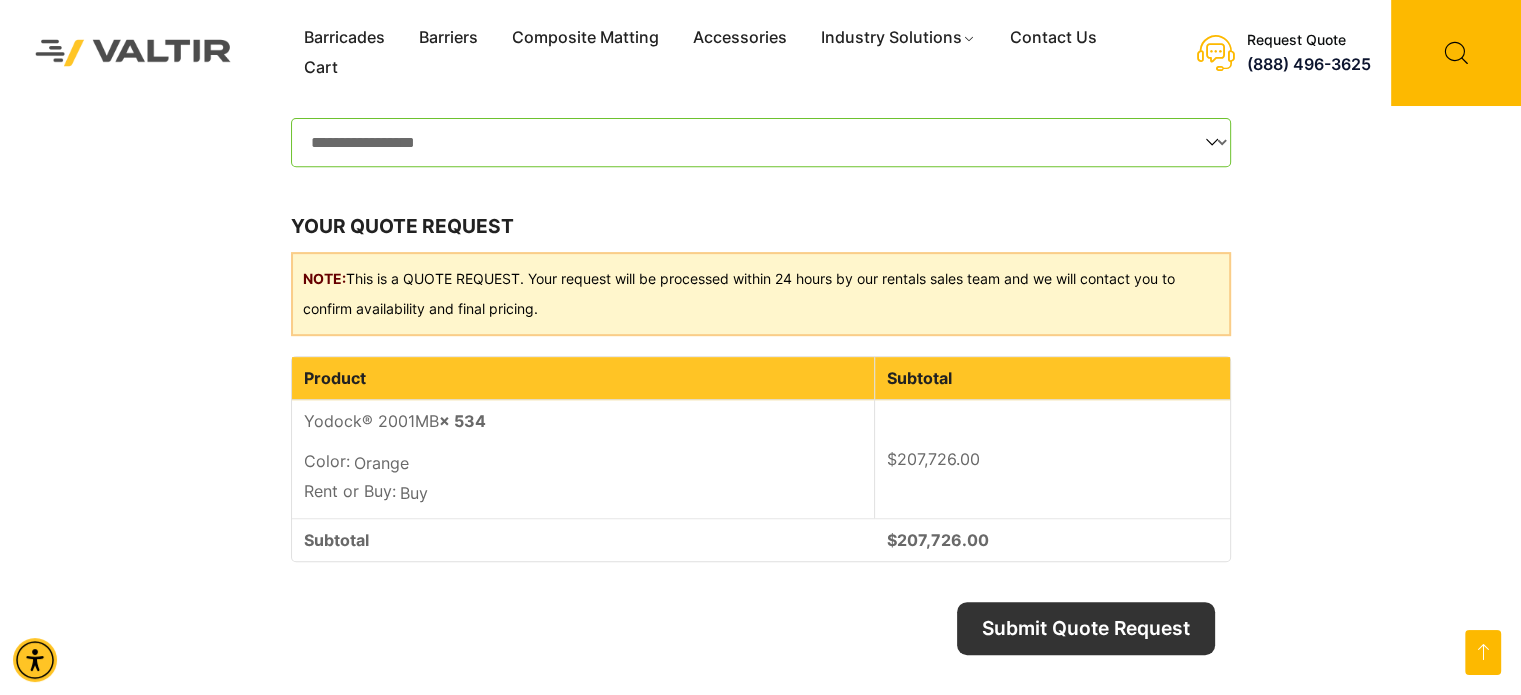 scroll, scrollTop: 1006, scrollLeft: 0, axis: vertical 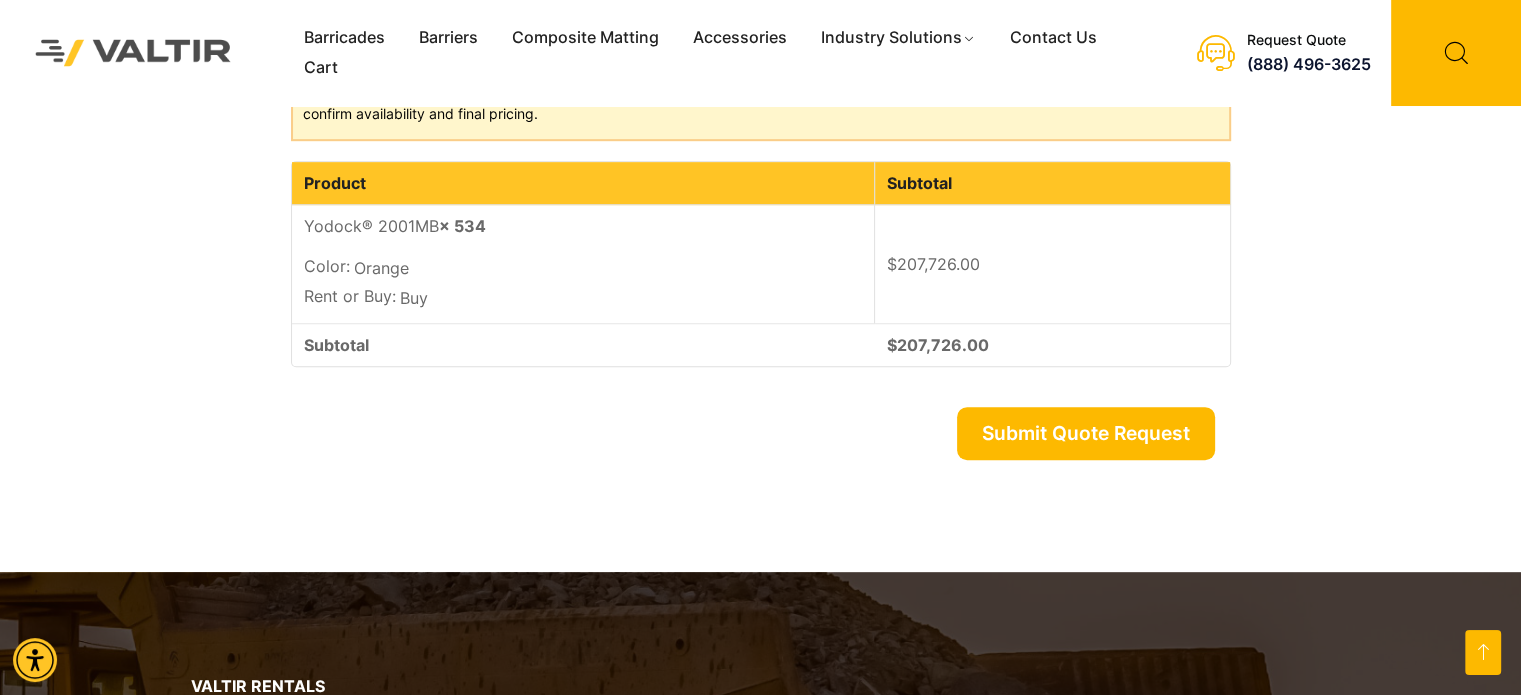 click on "Submit Quote Request" at bounding box center (1086, 433) 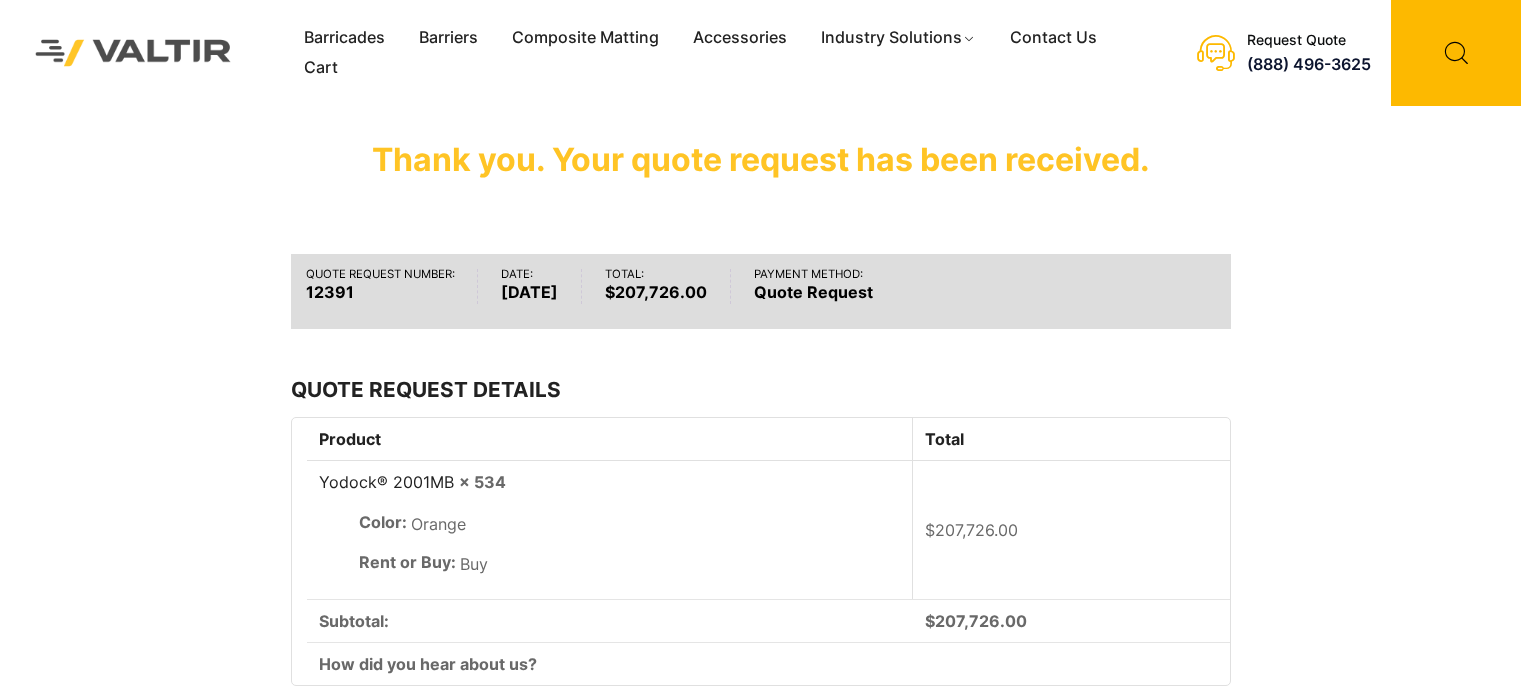 scroll, scrollTop: 0, scrollLeft: 0, axis: both 